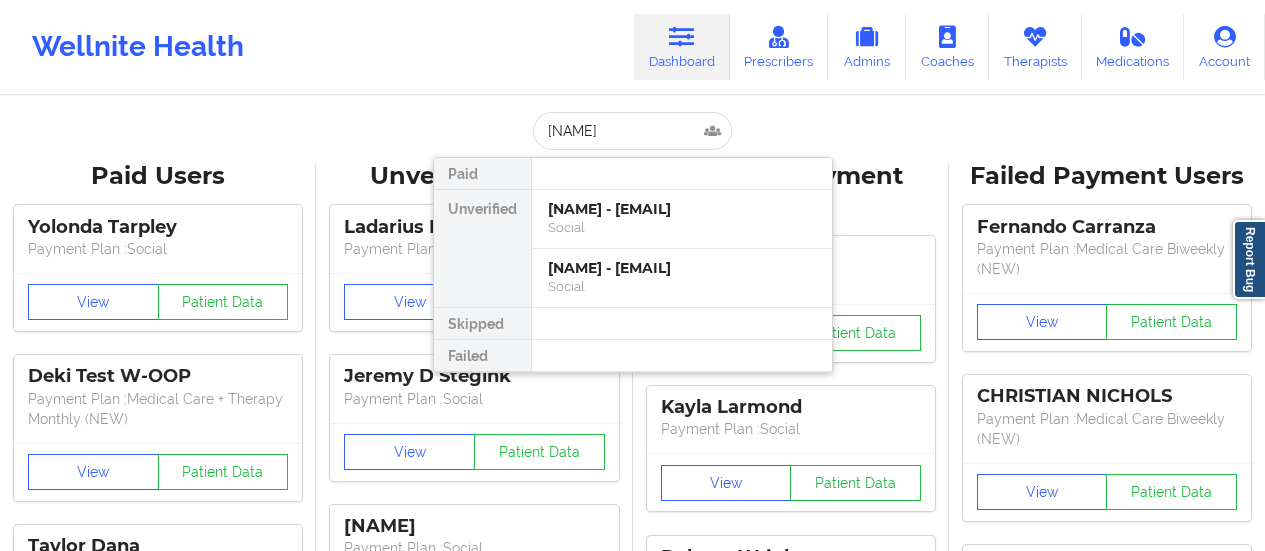 scroll, scrollTop: 0, scrollLeft: 0, axis: both 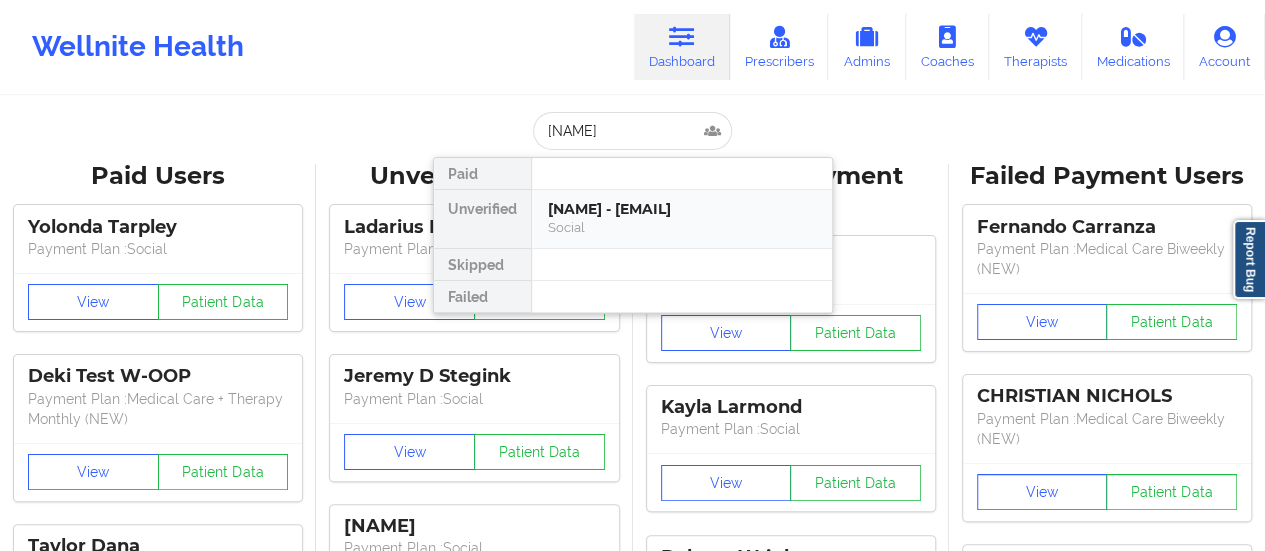 click on "[NAME] - [EMAIL]" at bounding box center (682, 209) 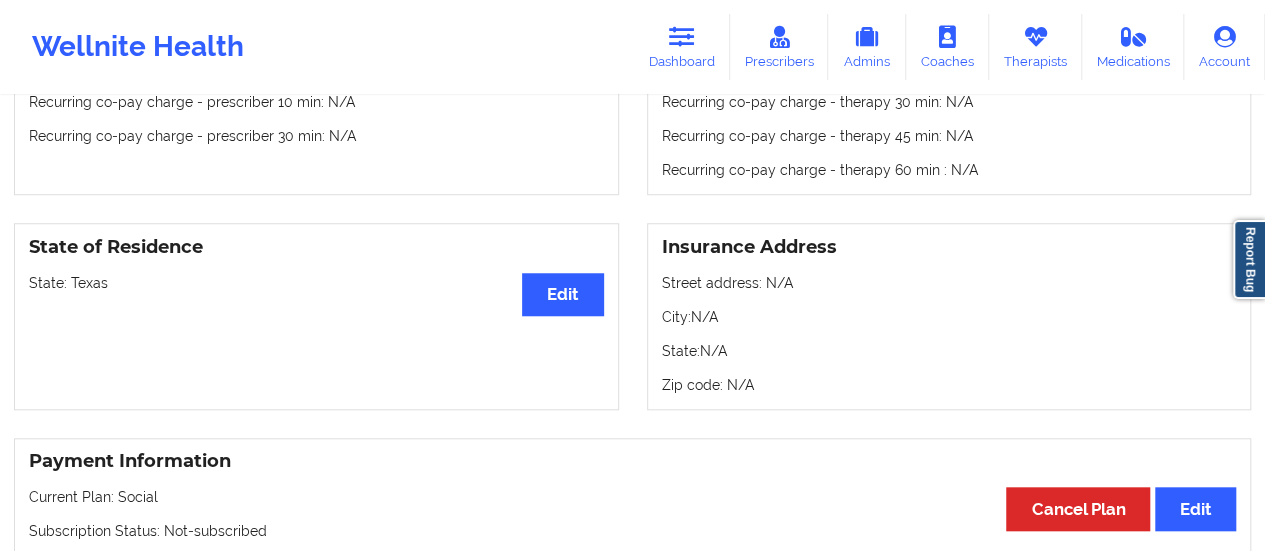 scroll, scrollTop: 0, scrollLeft: 0, axis: both 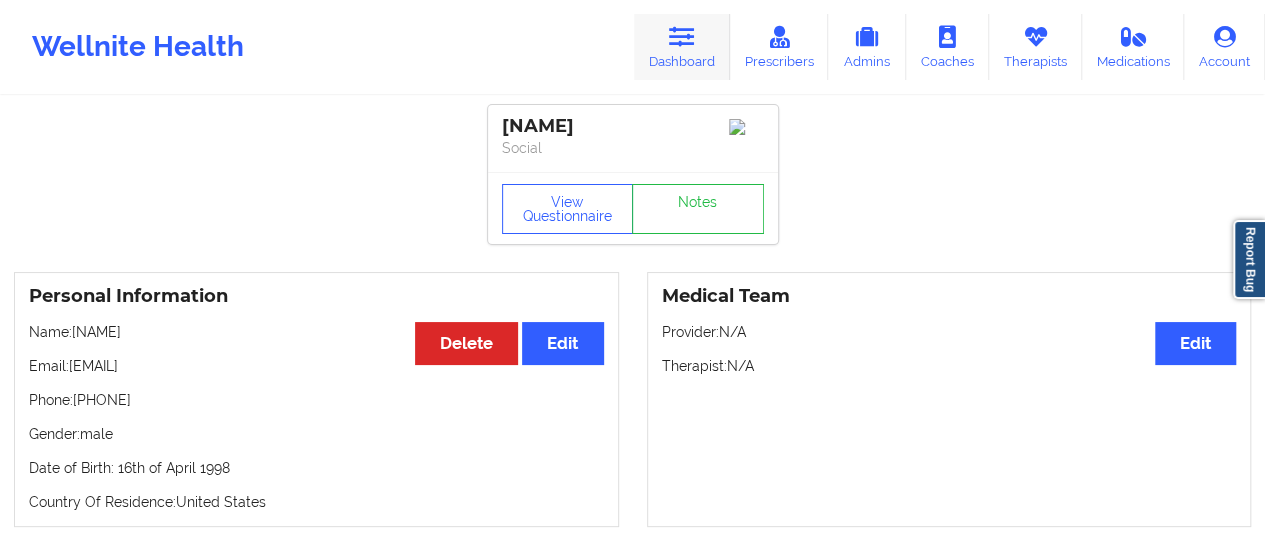 click on "Dashboard" at bounding box center (682, 47) 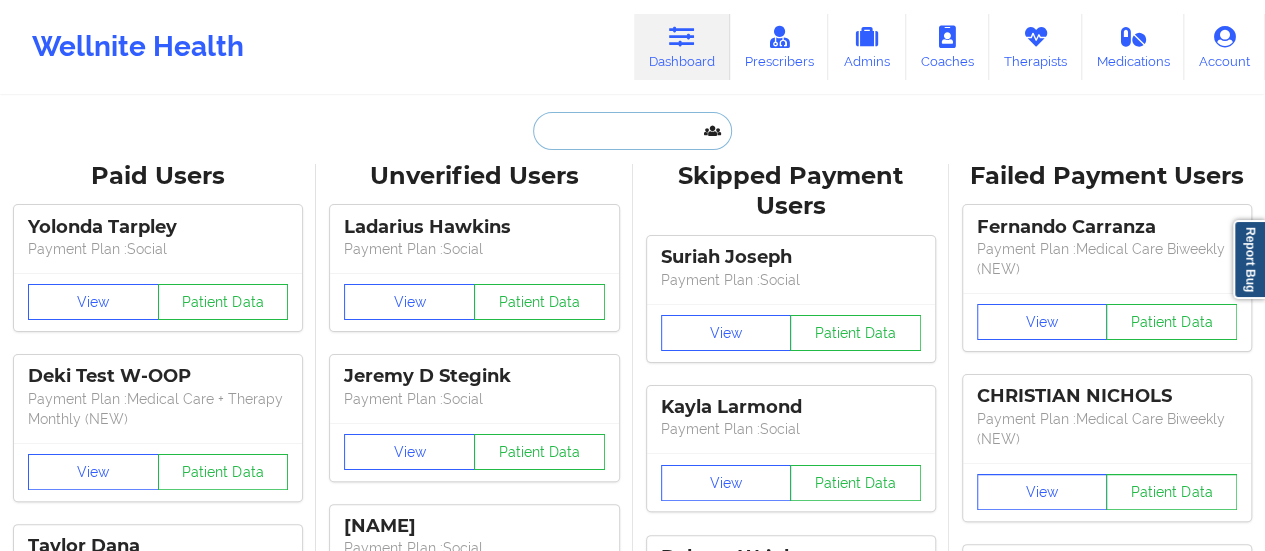 click at bounding box center (632, 131) 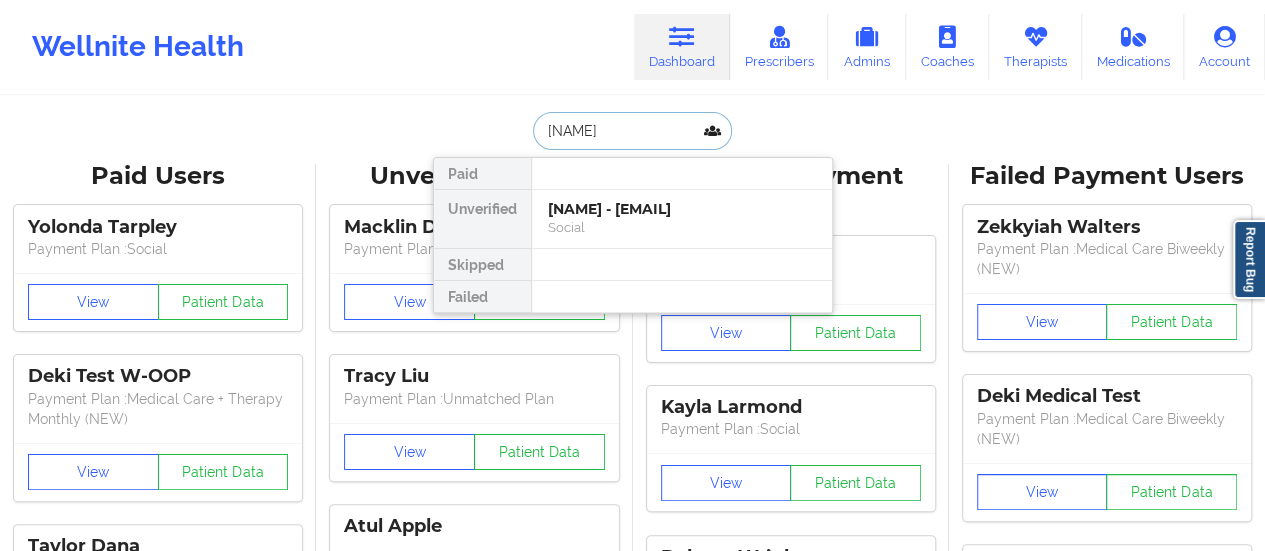 drag, startPoint x: 602, startPoint y: 127, endPoint x: 492, endPoint y: 143, distance: 111.15755 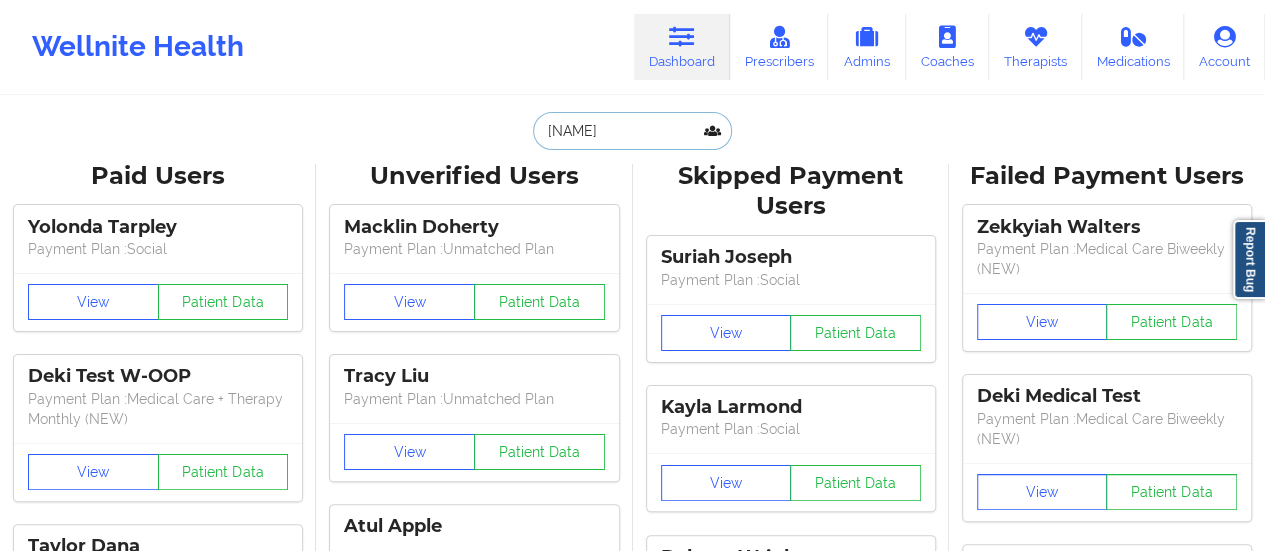 type on "[NAME]" 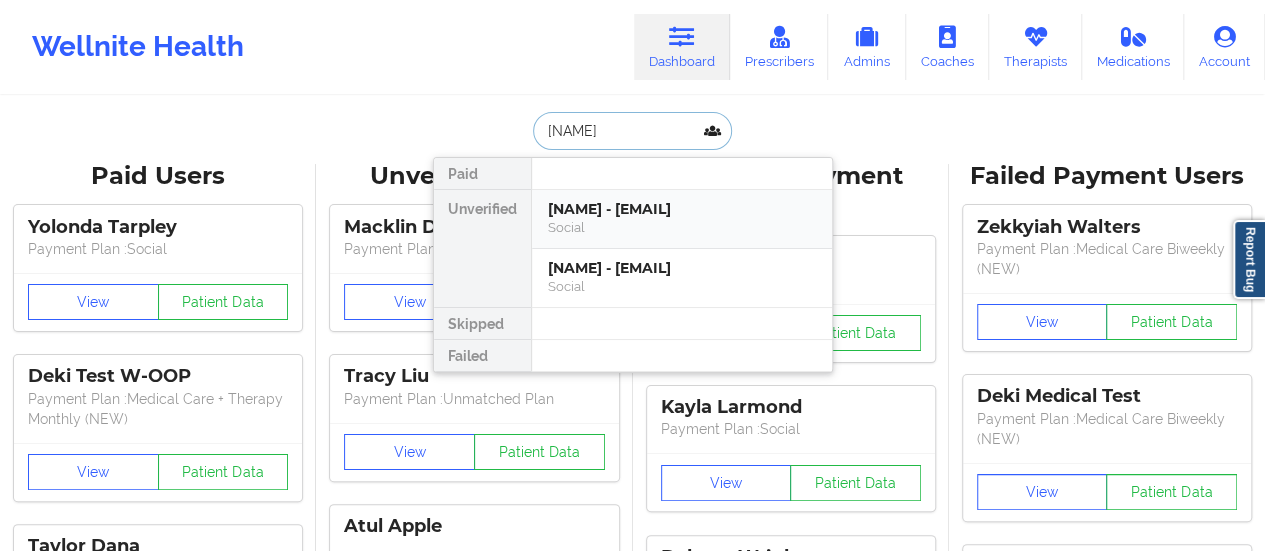 click on "[NAME] - [EMAIL]" at bounding box center [682, 209] 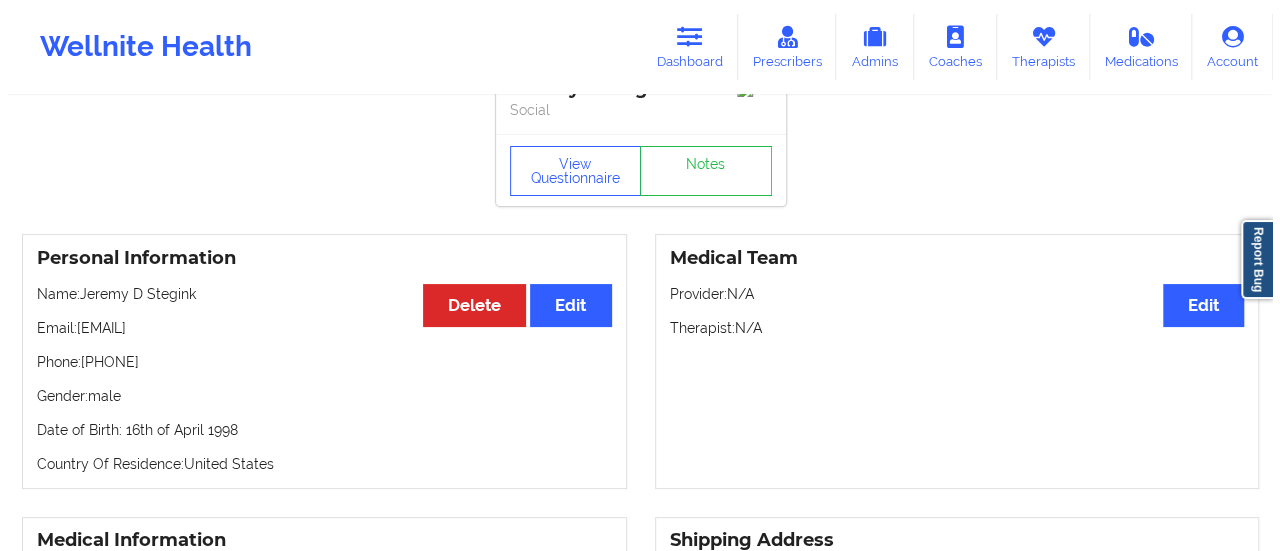 scroll, scrollTop: 0, scrollLeft: 0, axis: both 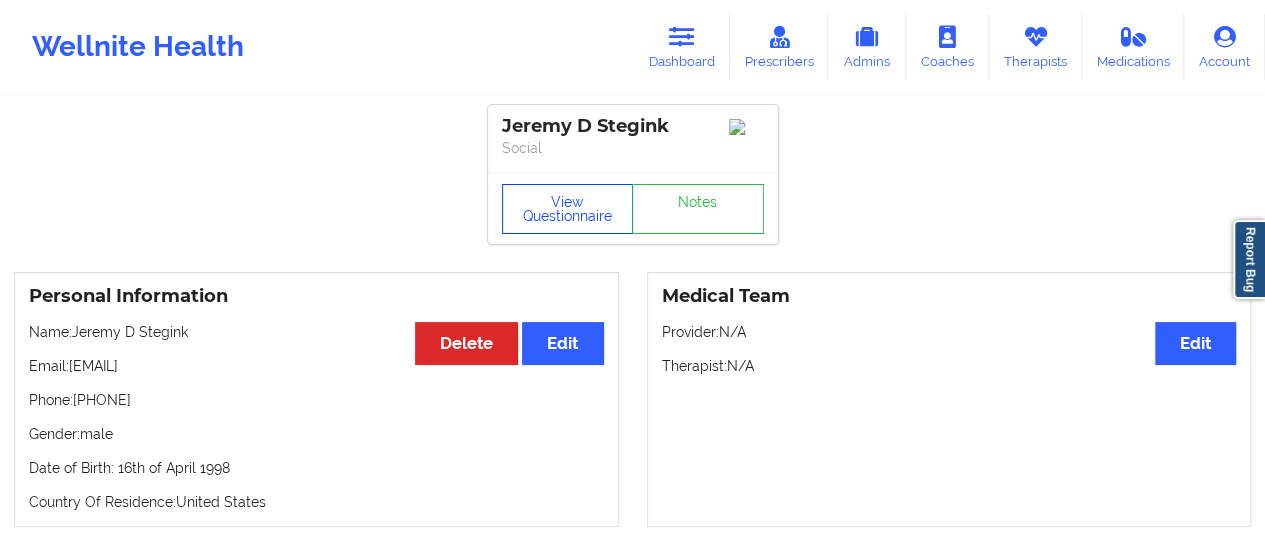 click on "View Questionnaire" at bounding box center (568, 209) 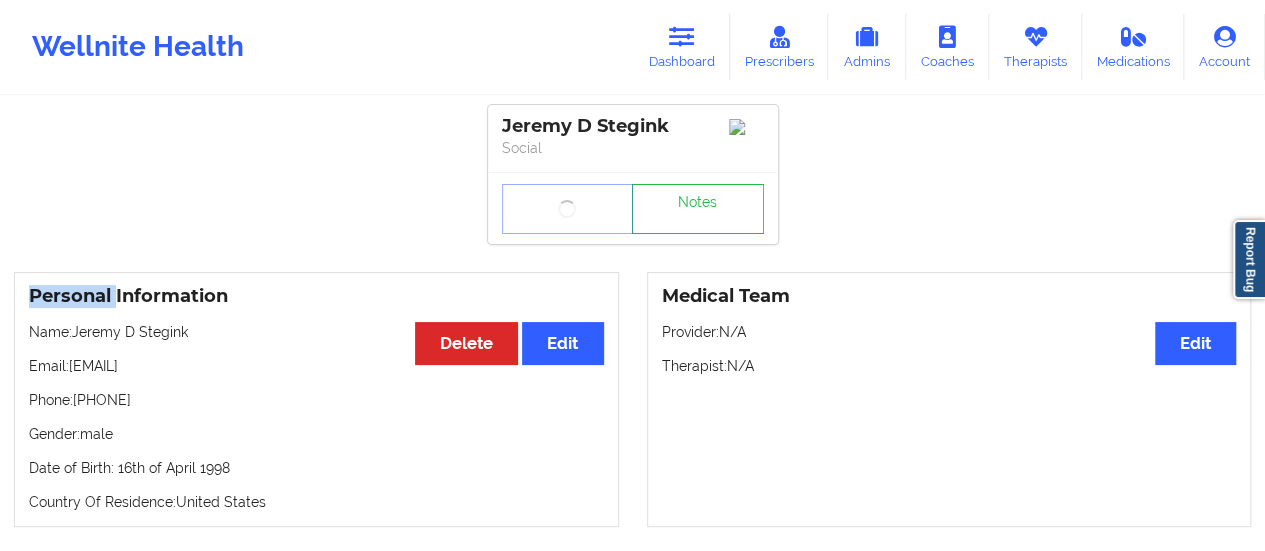 click on "View Questionnaire Notes" at bounding box center [633, 209] 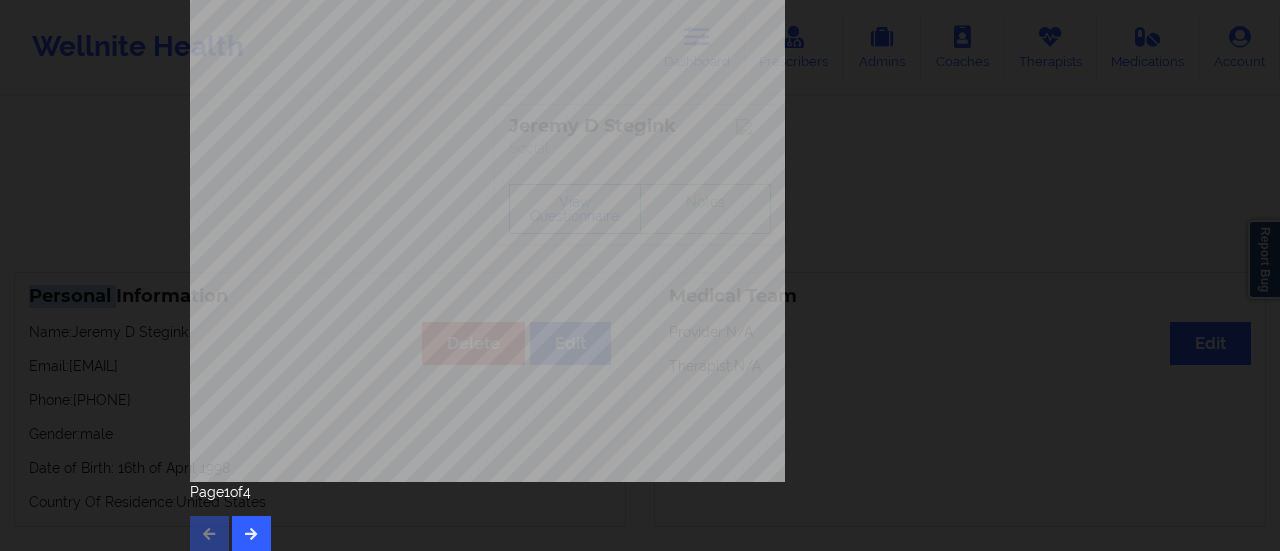 scroll, scrollTop: 402, scrollLeft: 0, axis: vertical 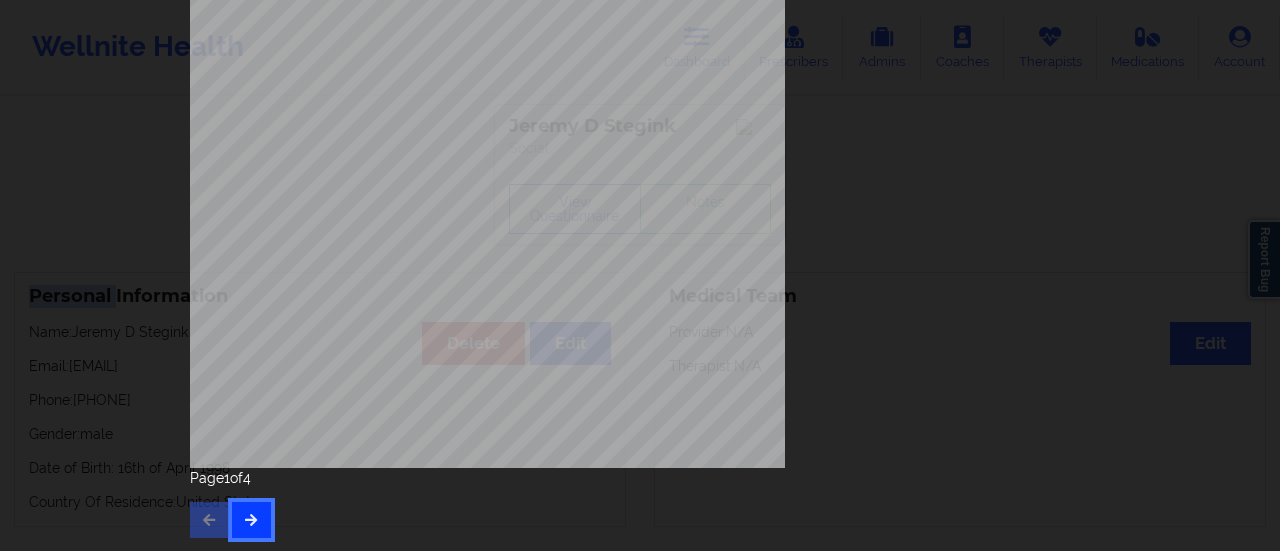 click at bounding box center [251, 519] 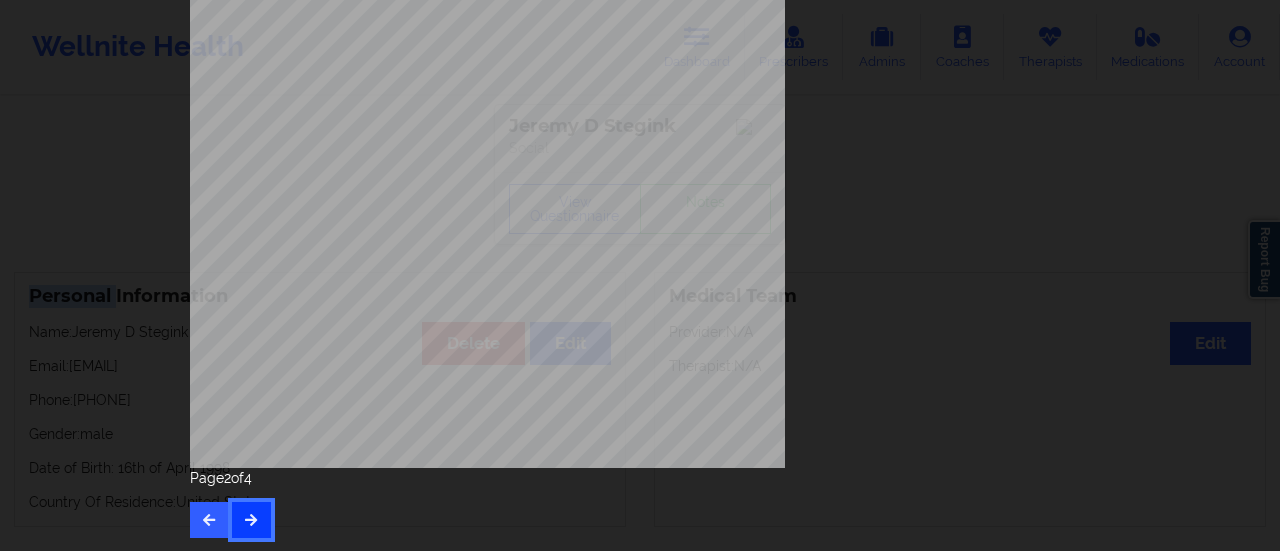 scroll, scrollTop: 402, scrollLeft: 0, axis: vertical 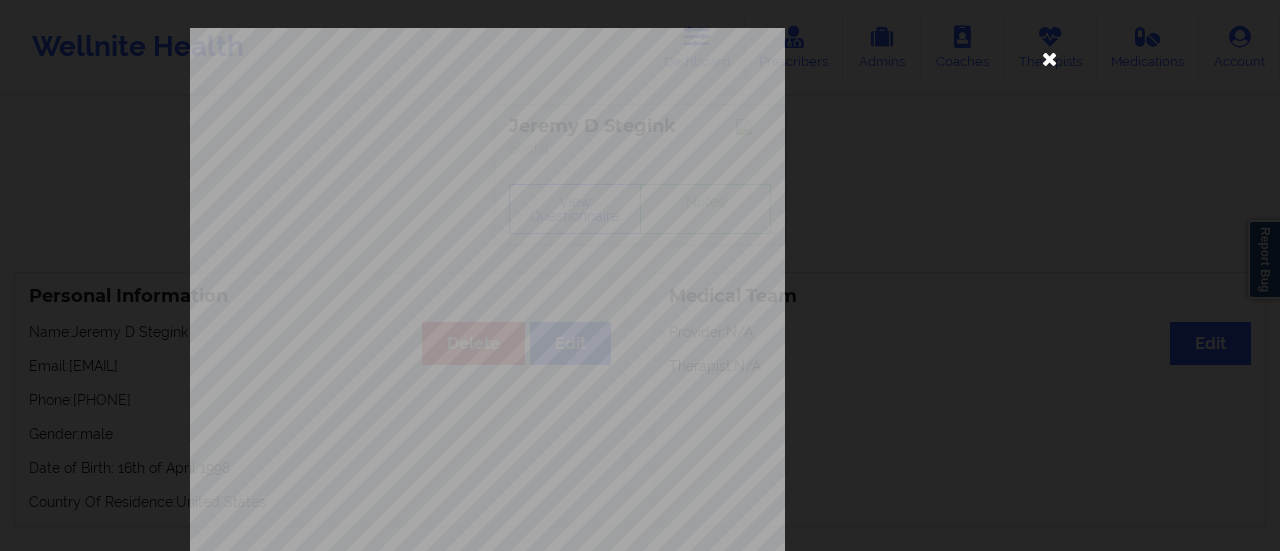 click at bounding box center (1050, 58) 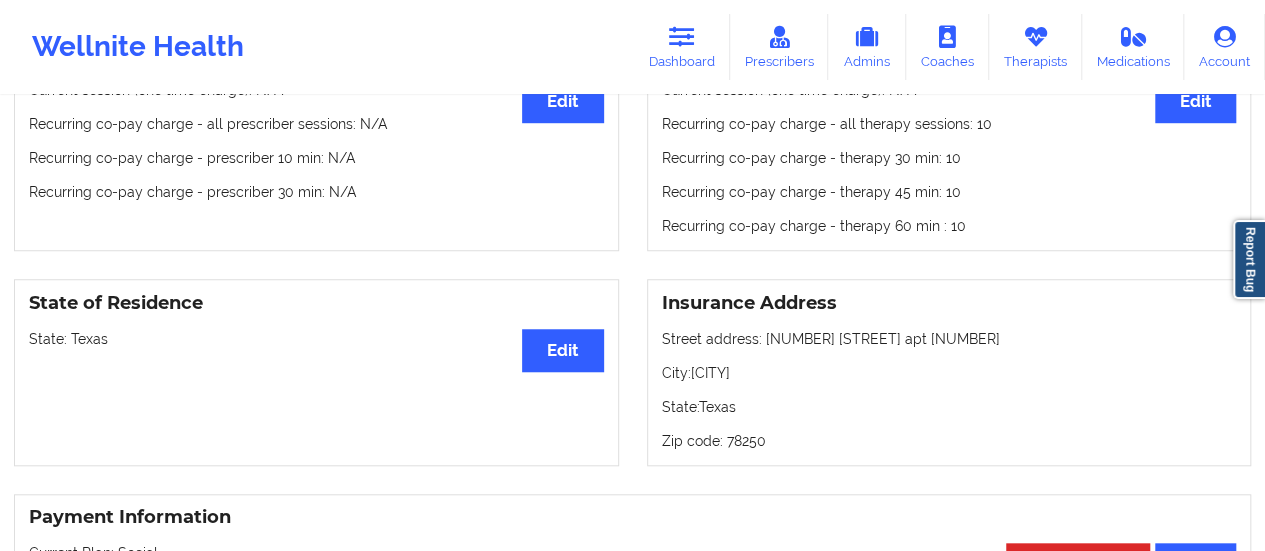 scroll, scrollTop: 670, scrollLeft: 0, axis: vertical 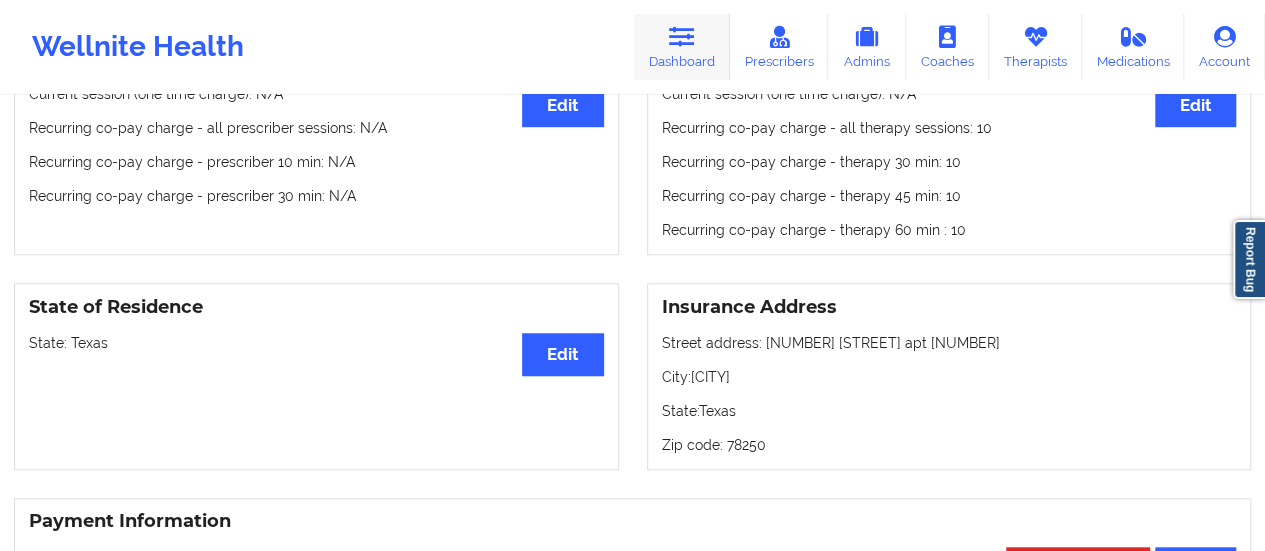 click on "Dashboard" at bounding box center [682, 47] 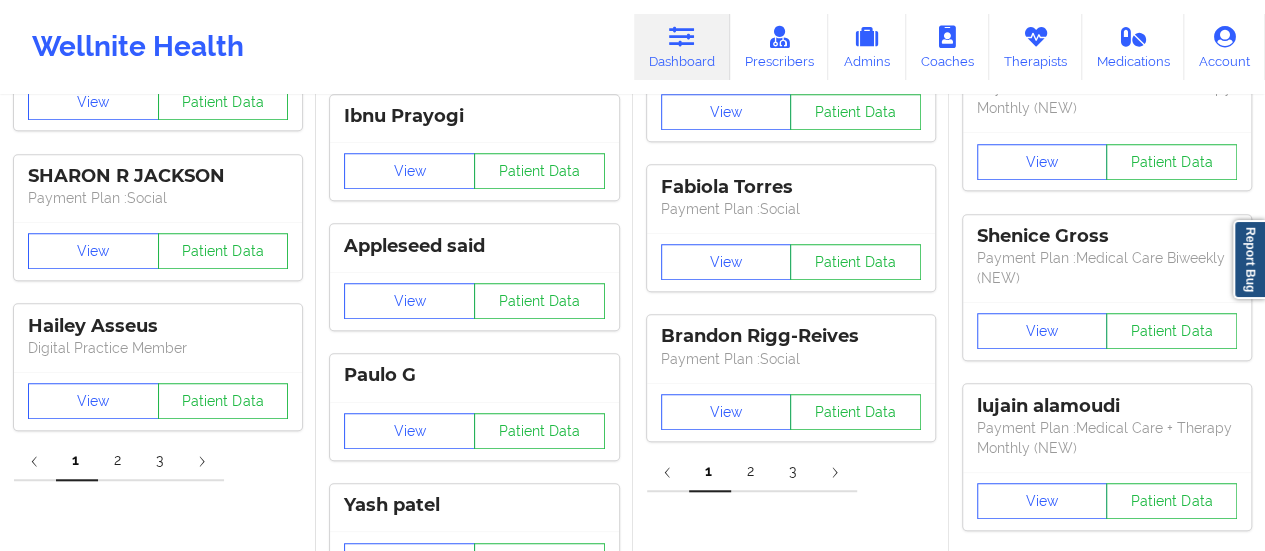 scroll, scrollTop: 0, scrollLeft: 0, axis: both 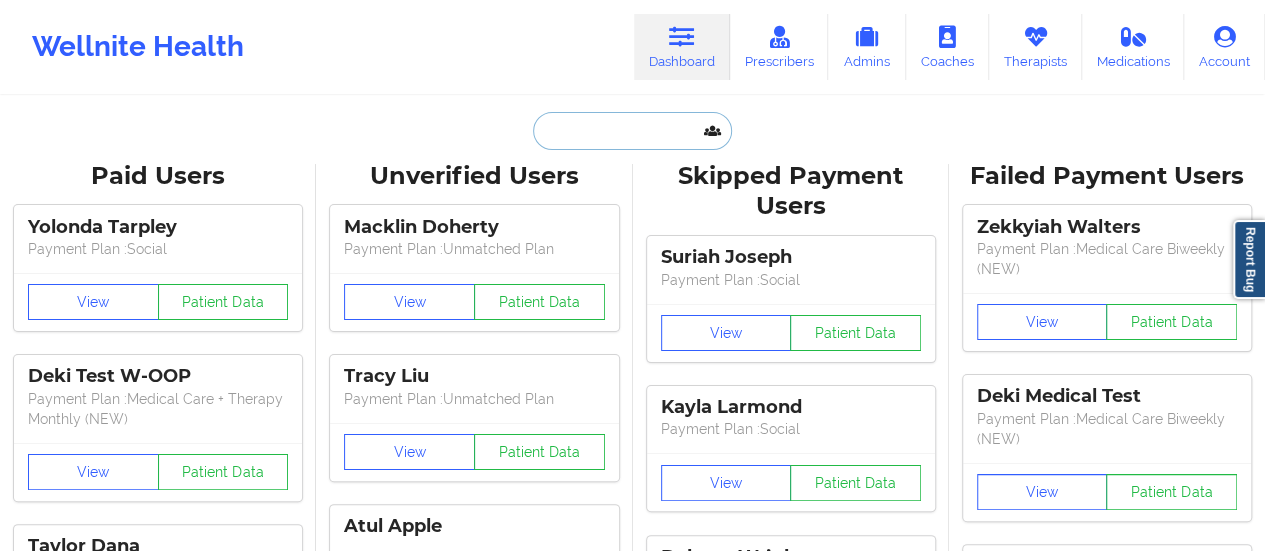 click at bounding box center (632, 131) 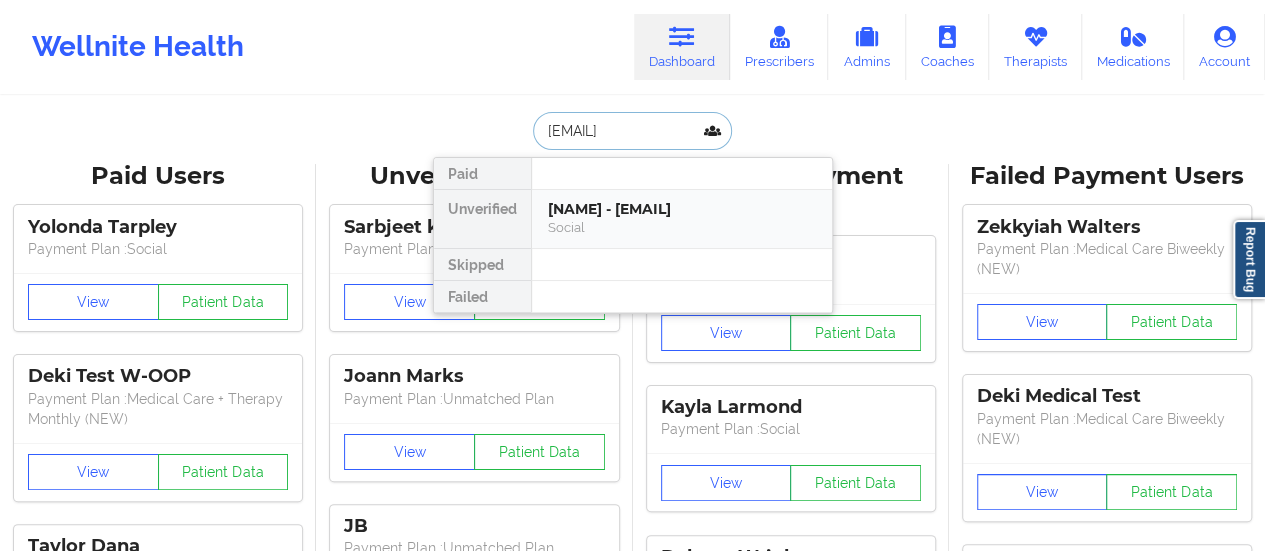 click on "[NAME] - [EMAIL]" at bounding box center [682, 209] 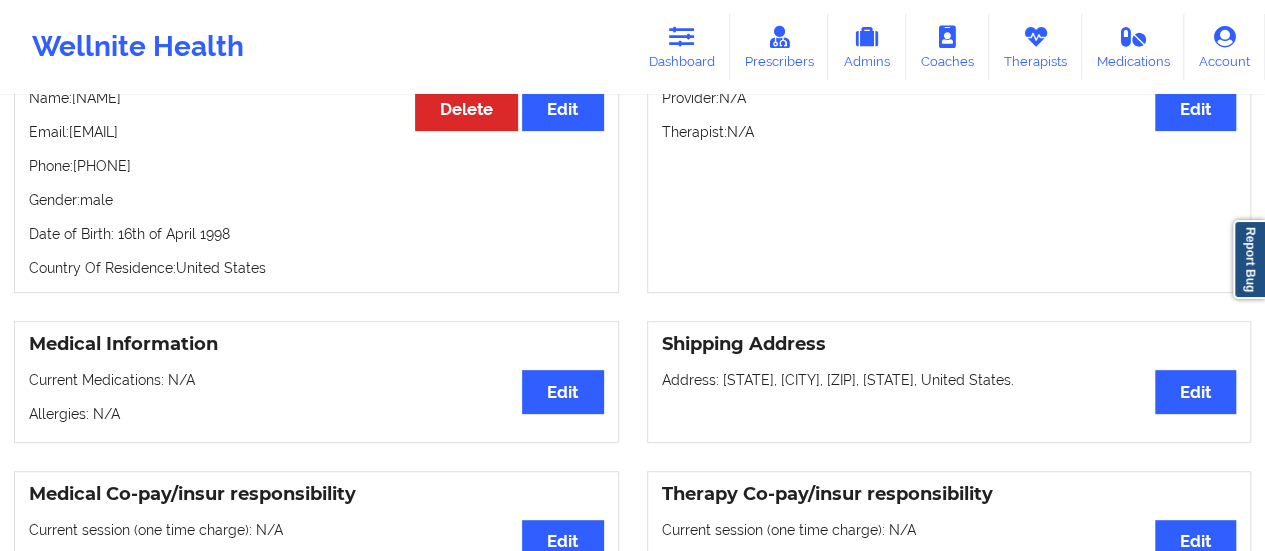 scroll, scrollTop: 0, scrollLeft: 0, axis: both 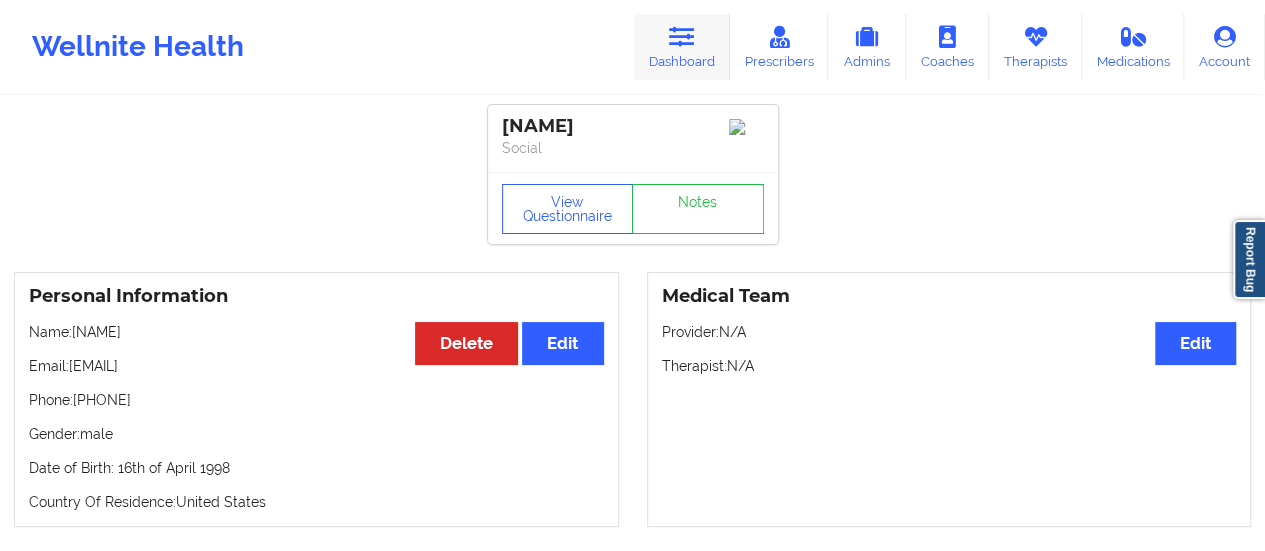 click at bounding box center (682, 37) 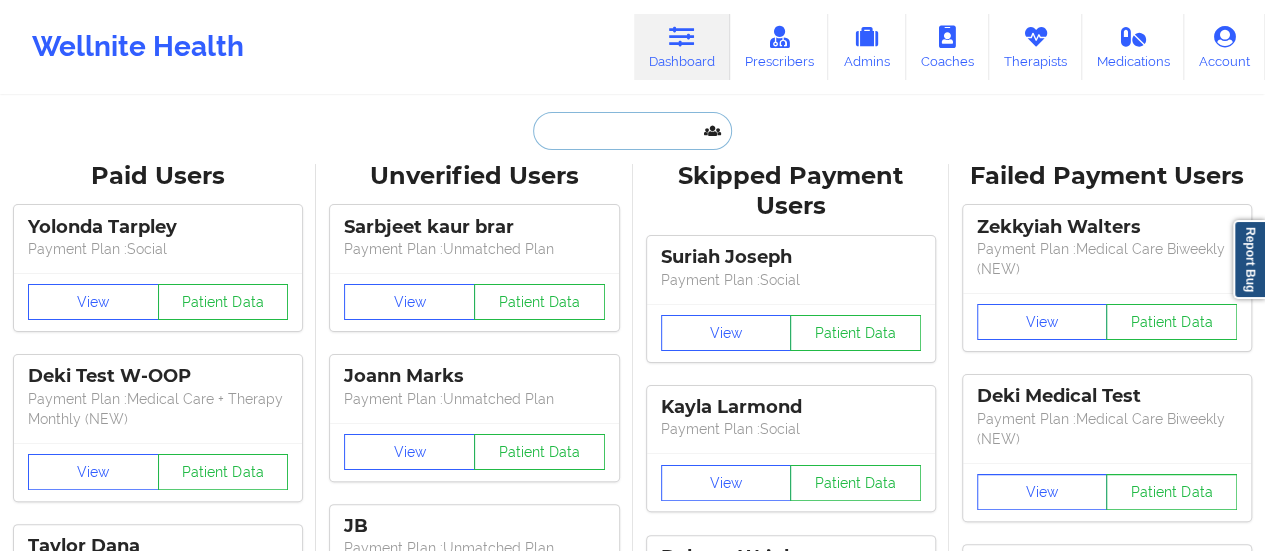 click at bounding box center (632, 131) 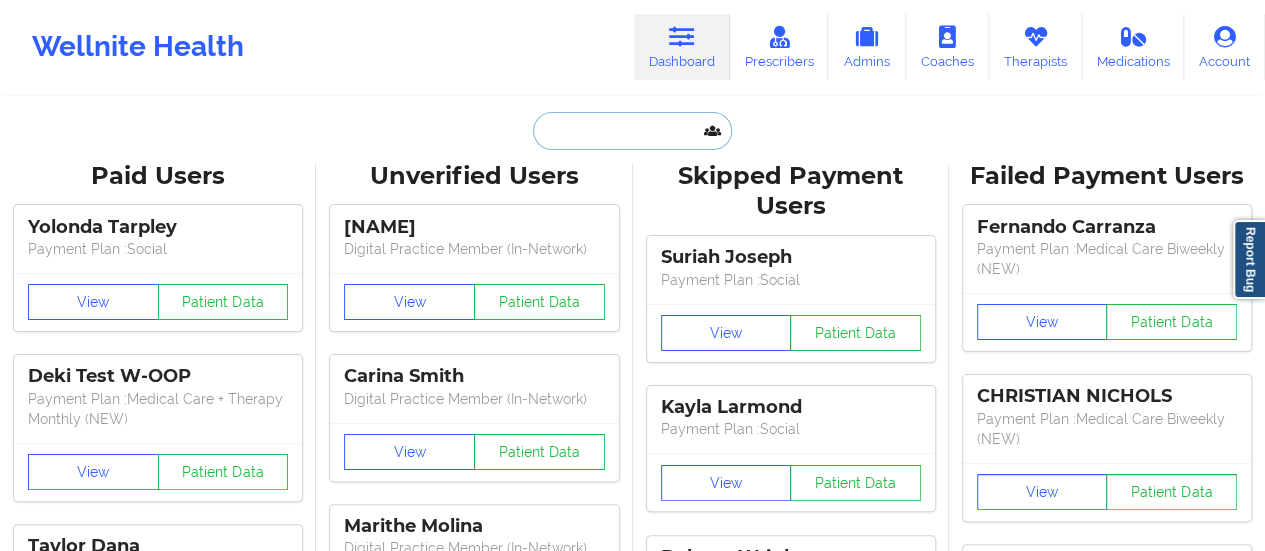 paste on "[NAME]" 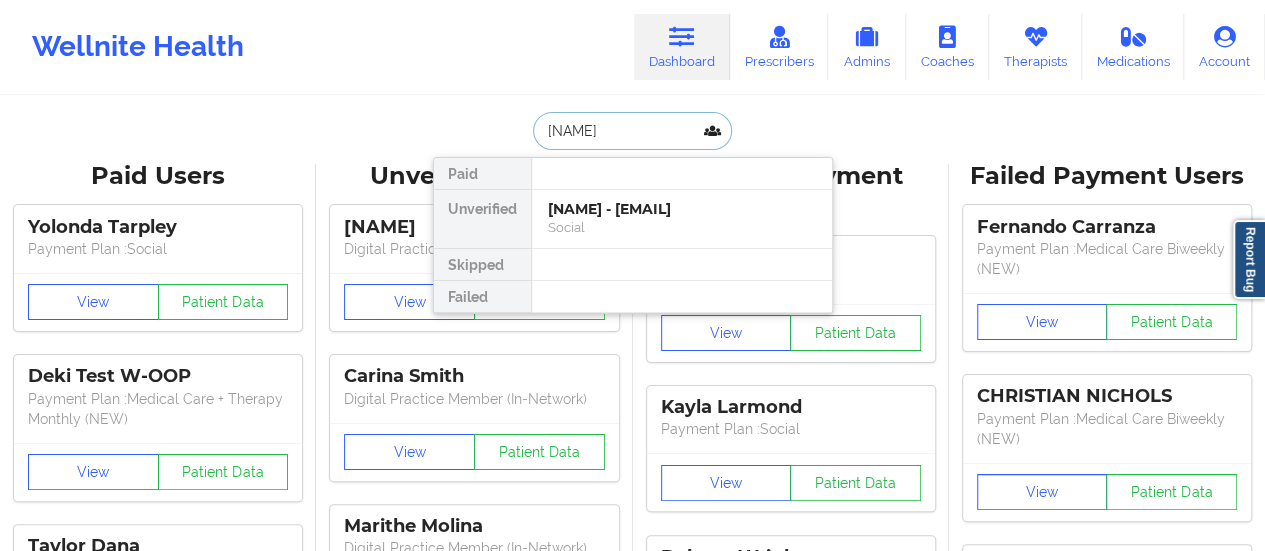 drag, startPoint x: 596, startPoint y: 130, endPoint x: 506, endPoint y: 129, distance: 90.005554 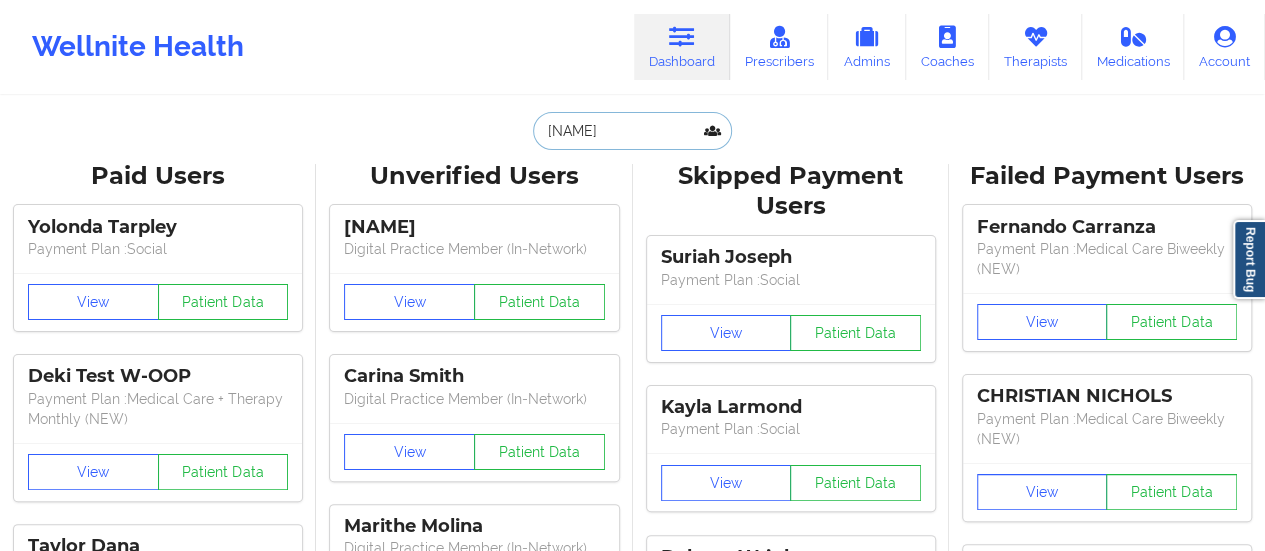 type on "[NAME]" 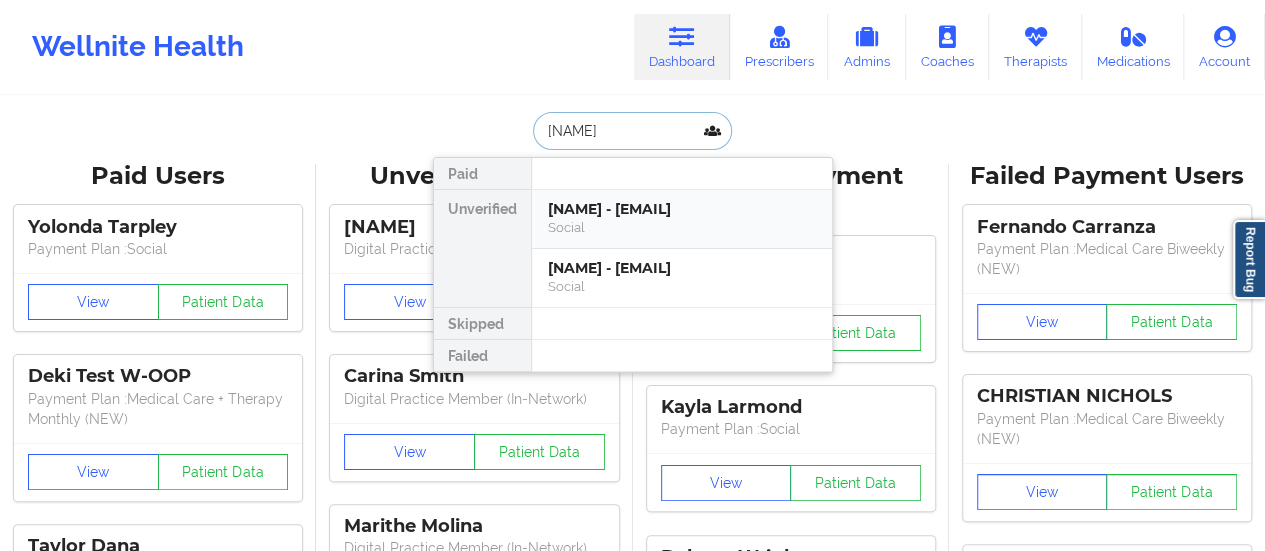 click on "[NAME] - [EMAIL]" at bounding box center (682, 209) 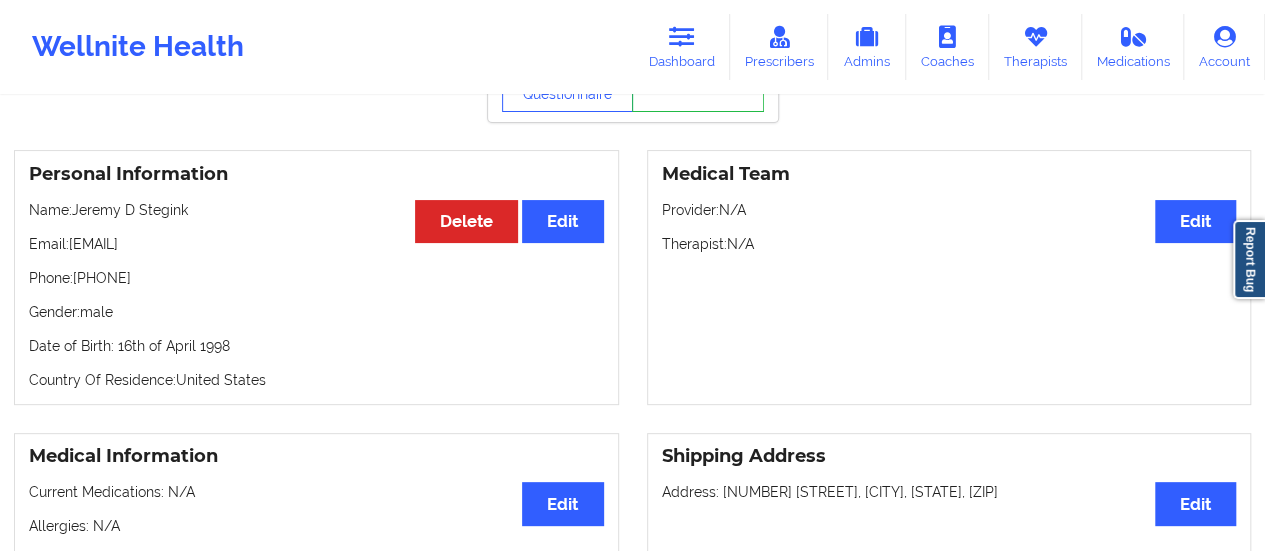 scroll, scrollTop: 78, scrollLeft: 0, axis: vertical 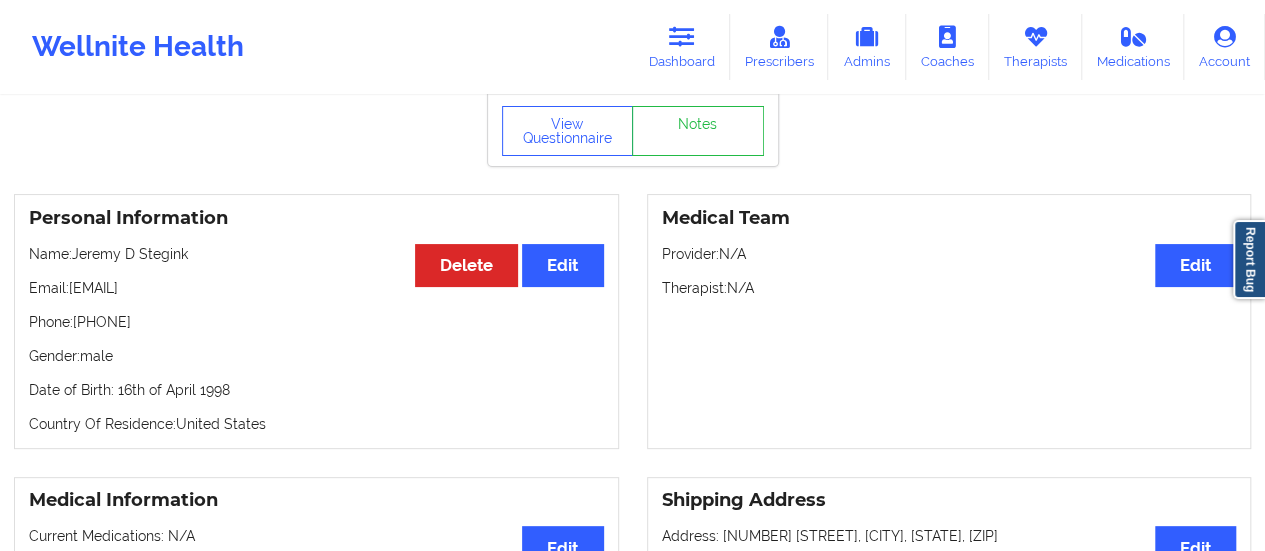 drag, startPoint x: 69, startPoint y: 296, endPoint x: 278, endPoint y: 279, distance: 209.69025 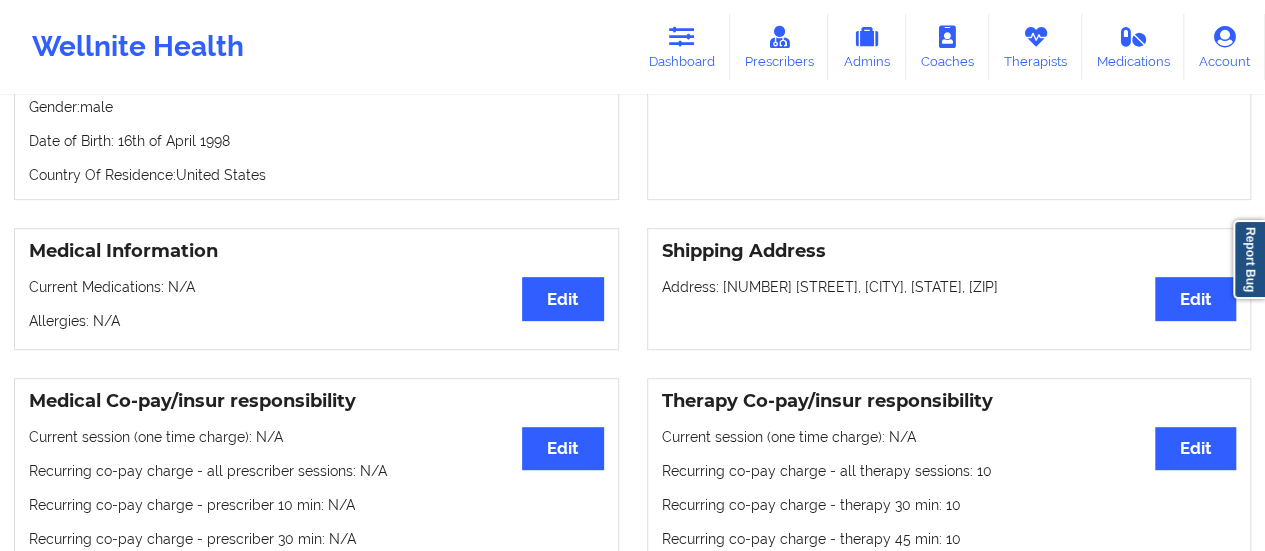 scroll, scrollTop: 0, scrollLeft: 0, axis: both 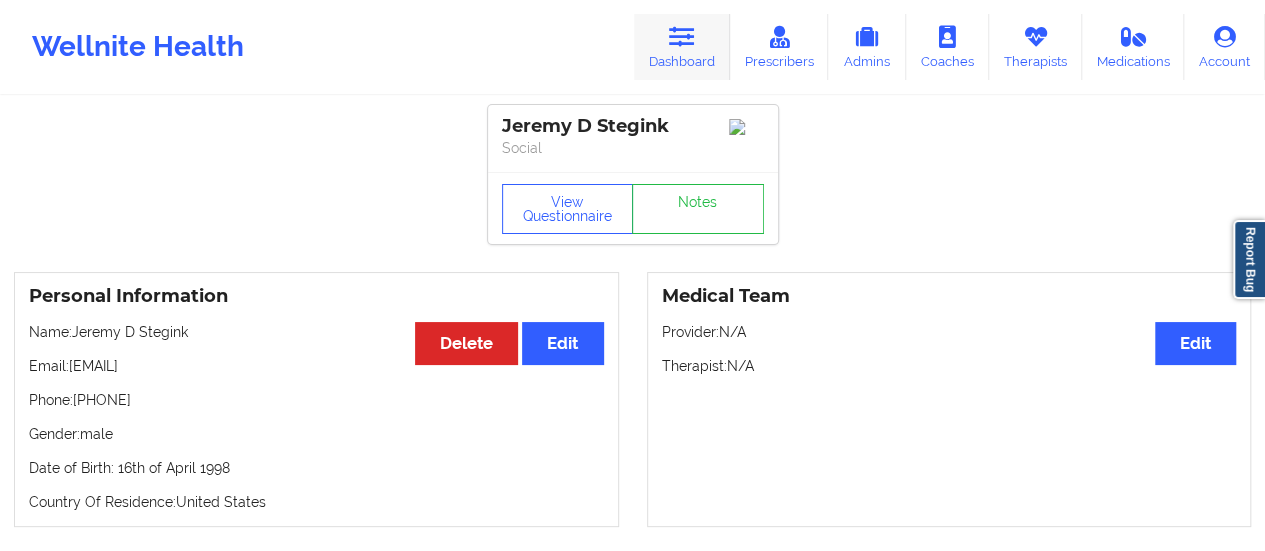 click at bounding box center [682, 37] 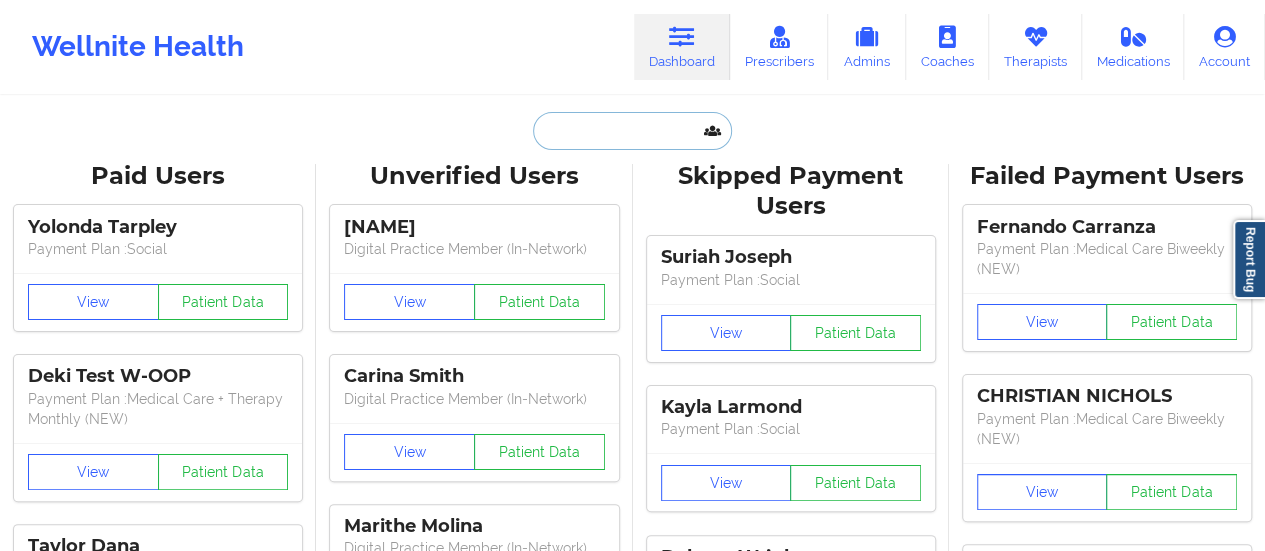 click at bounding box center (632, 131) 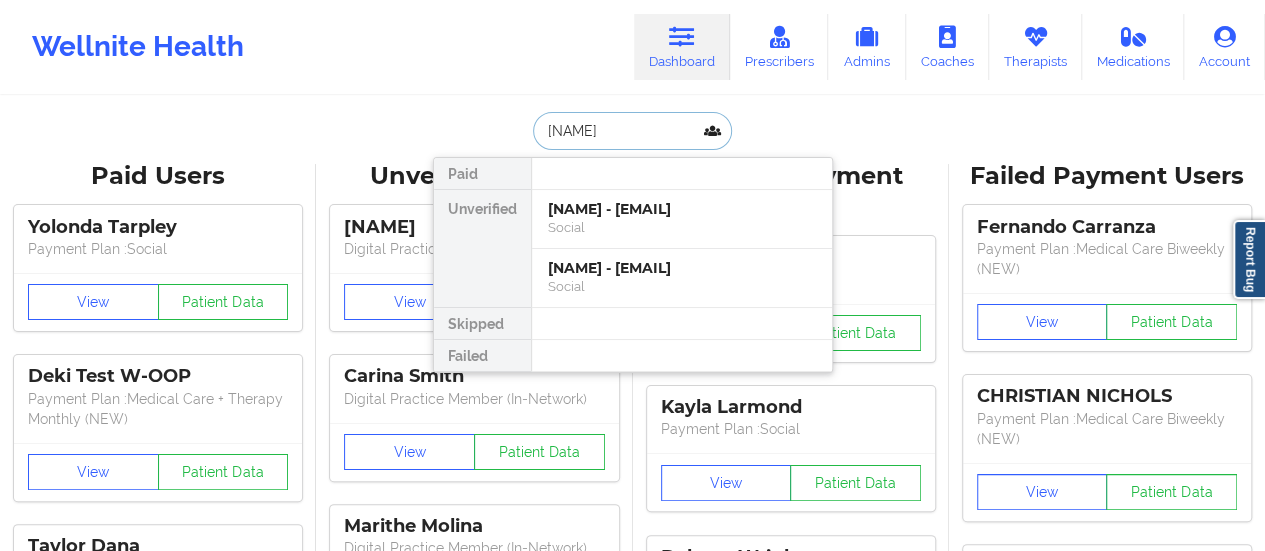 drag, startPoint x: 580, startPoint y: 131, endPoint x: 761, endPoint y: 139, distance: 181.17671 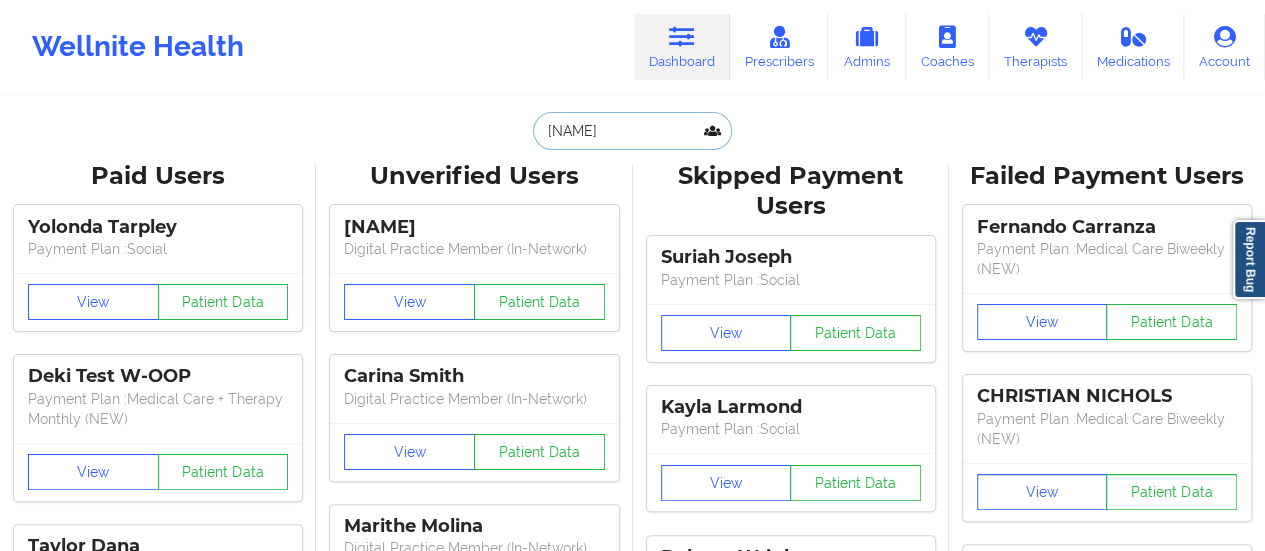 type on "[NAME]" 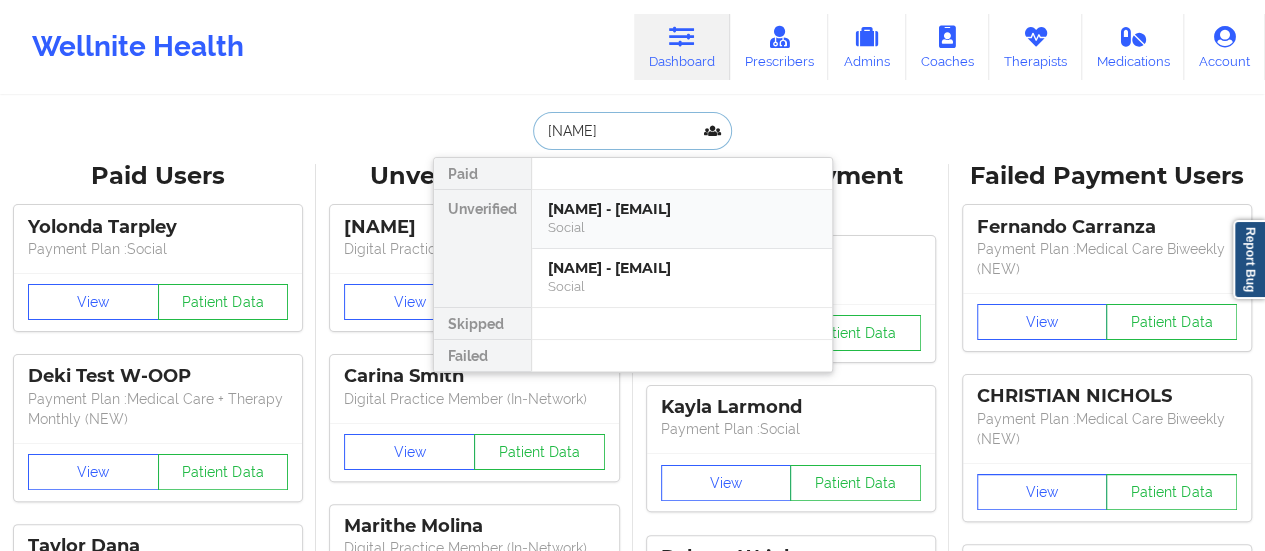 click on "[NAME] - [EMAIL]" at bounding box center (682, 209) 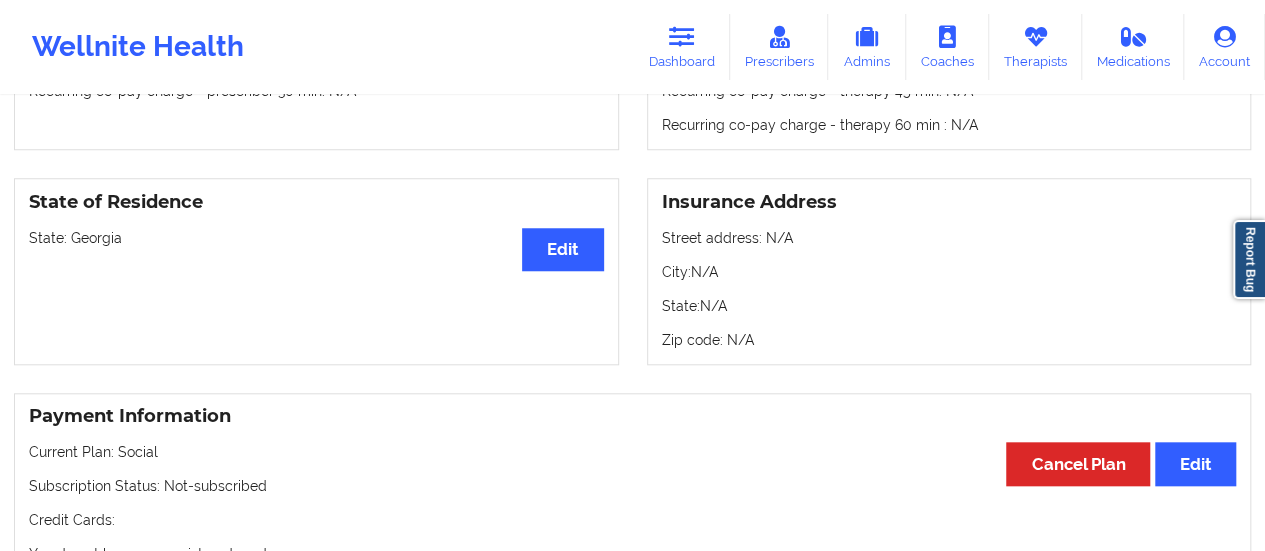 scroll, scrollTop: 0, scrollLeft: 0, axis: both 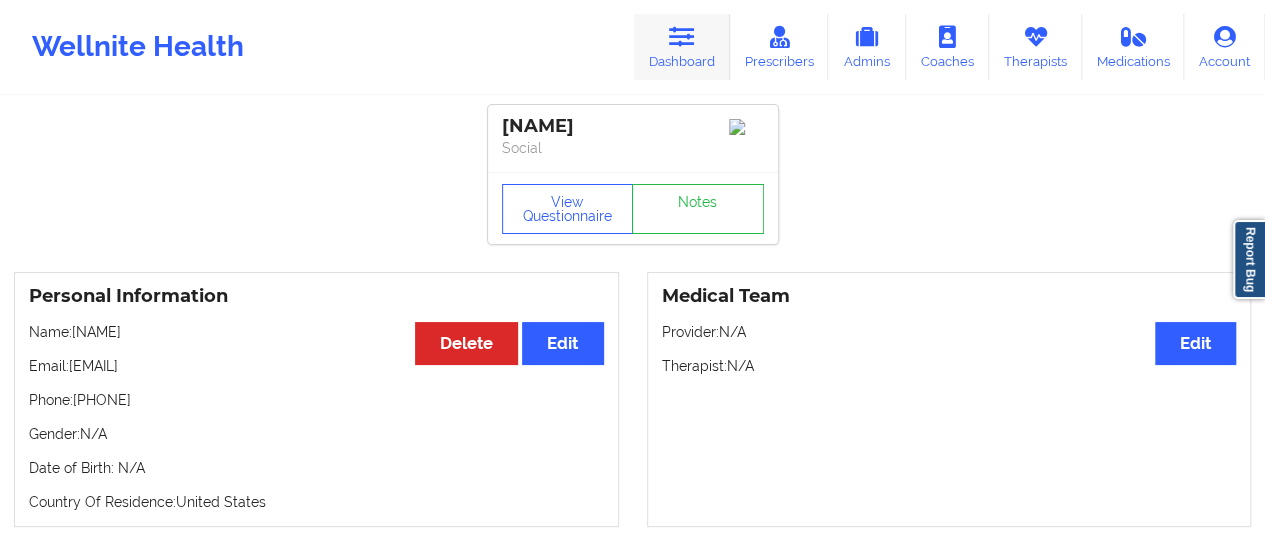 click at bounding box center [682, 37] 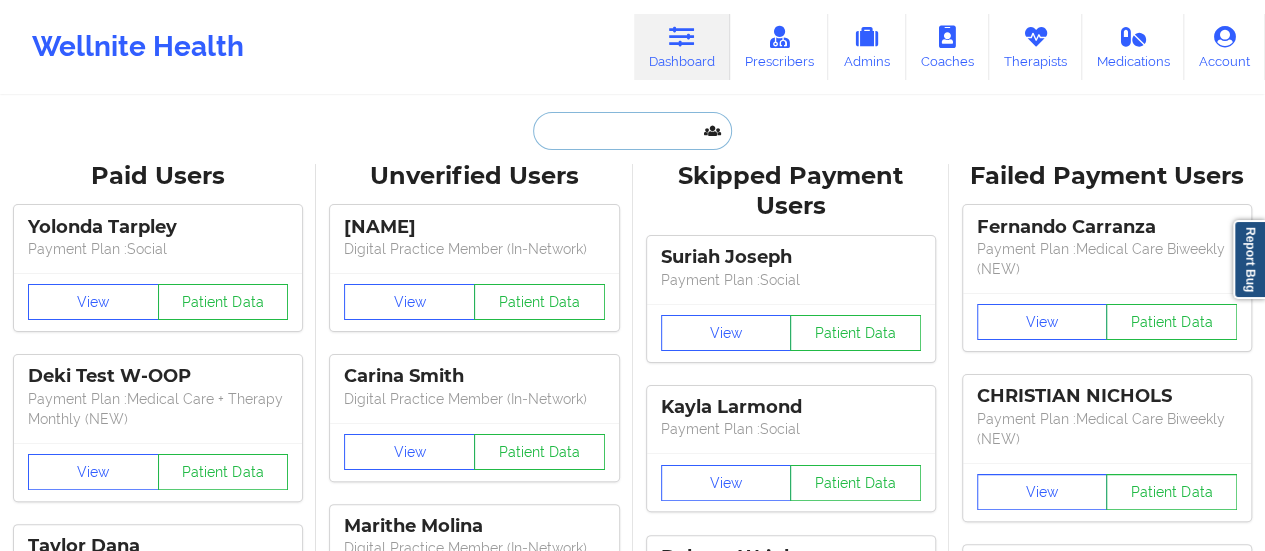 click at bounding box center [632, 131] 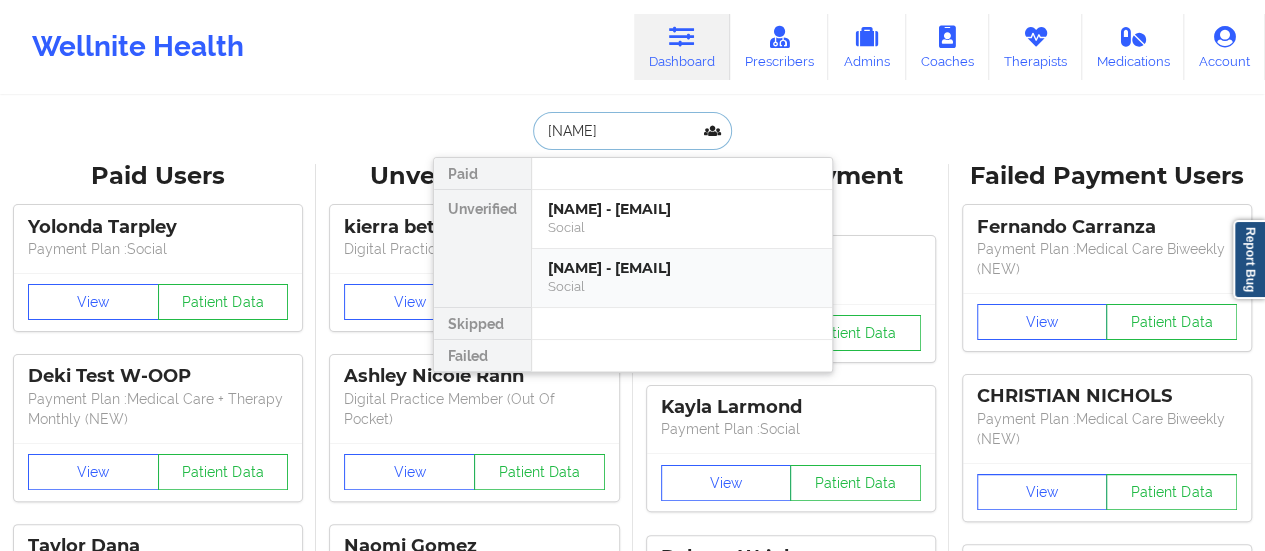 click on "Social" at bounding box center [682, 286] 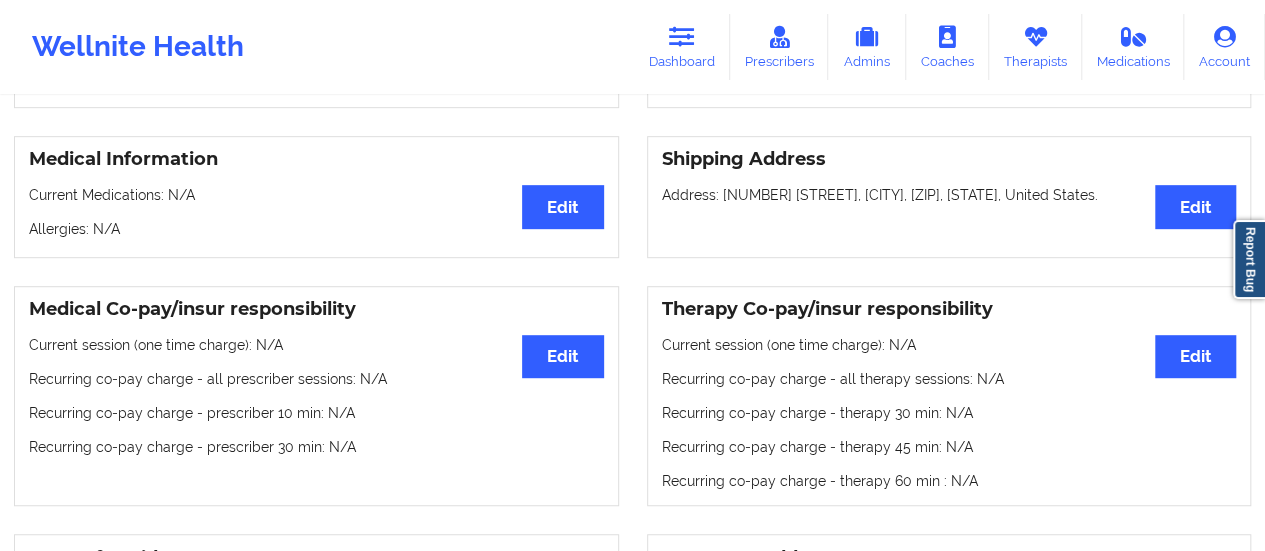 scroll, scrollTop: 0, scrollLeft: 0, axis: both 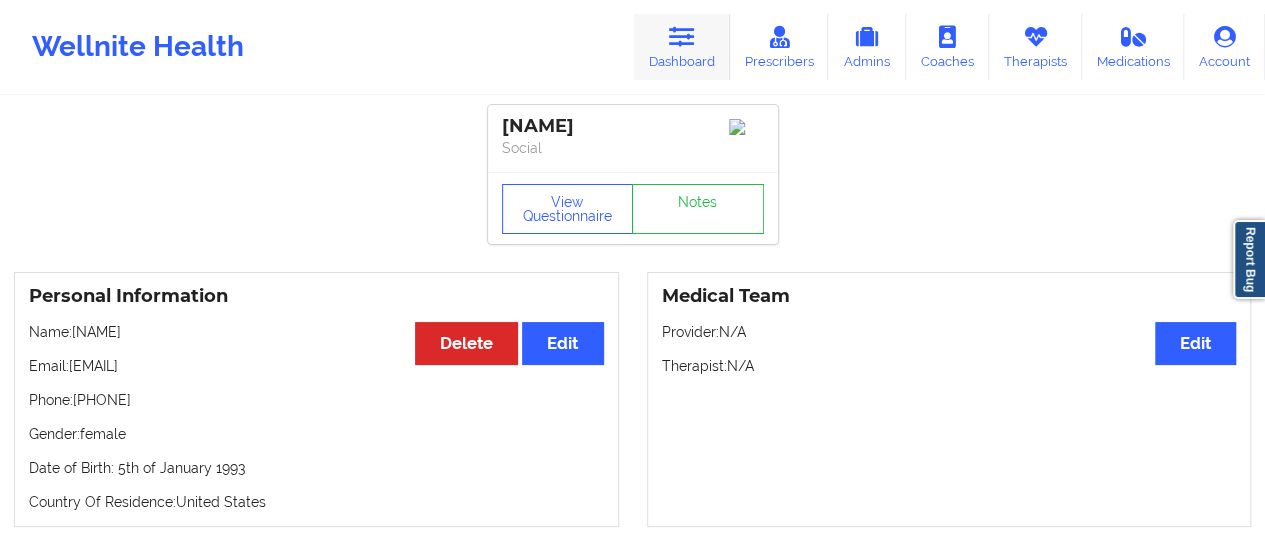 click on "Dashboard" at bounding box center [682, 47] 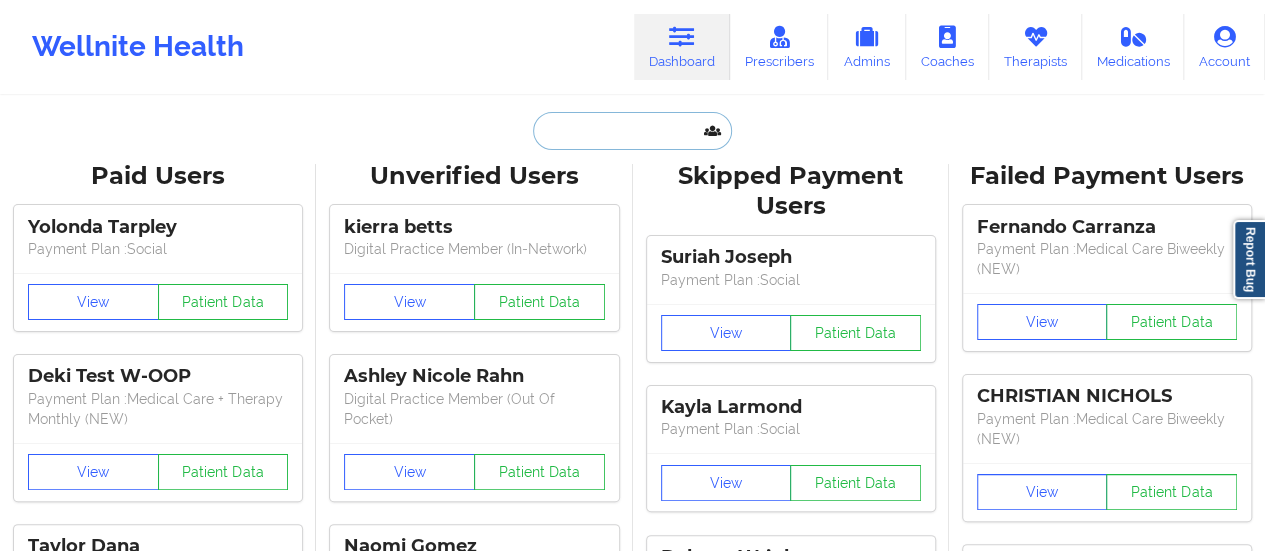 click at bounding box center [632, 131] 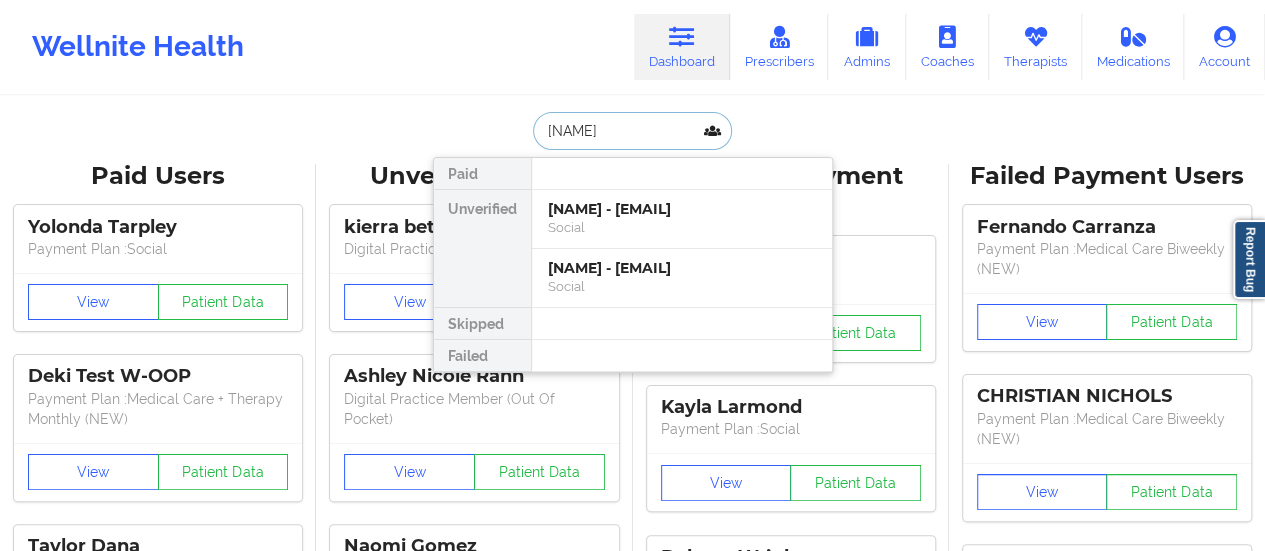 drag, startPoint x: 582, startPoint y: 126, endPoint x: 766, endPoint y: 127, distance: 184.00272 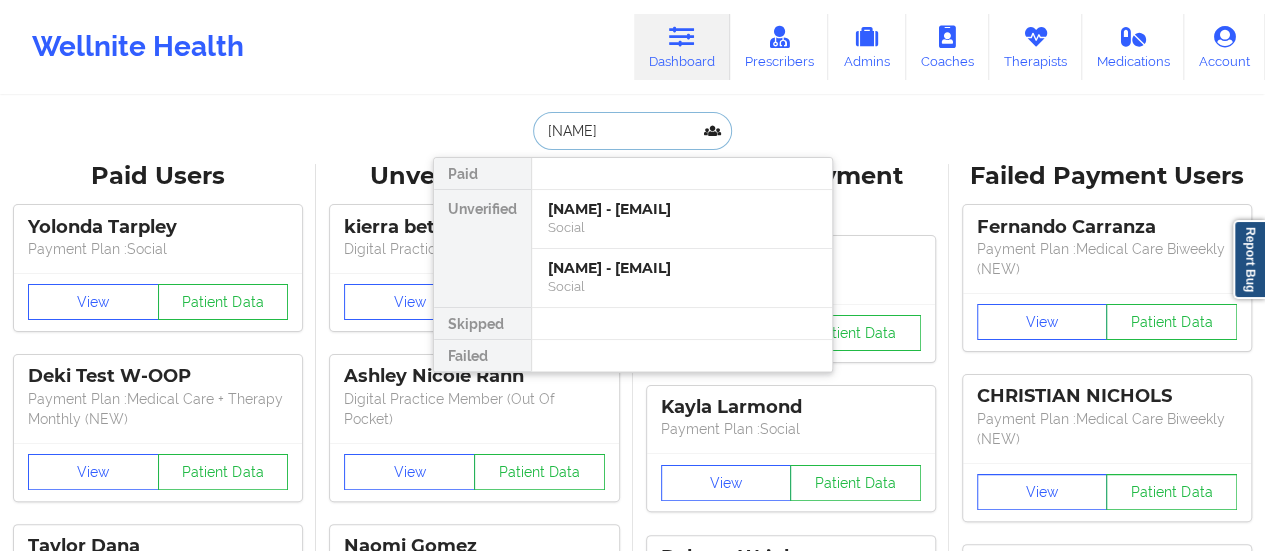 click on "[NAME]" at bounding box center (632, 131) 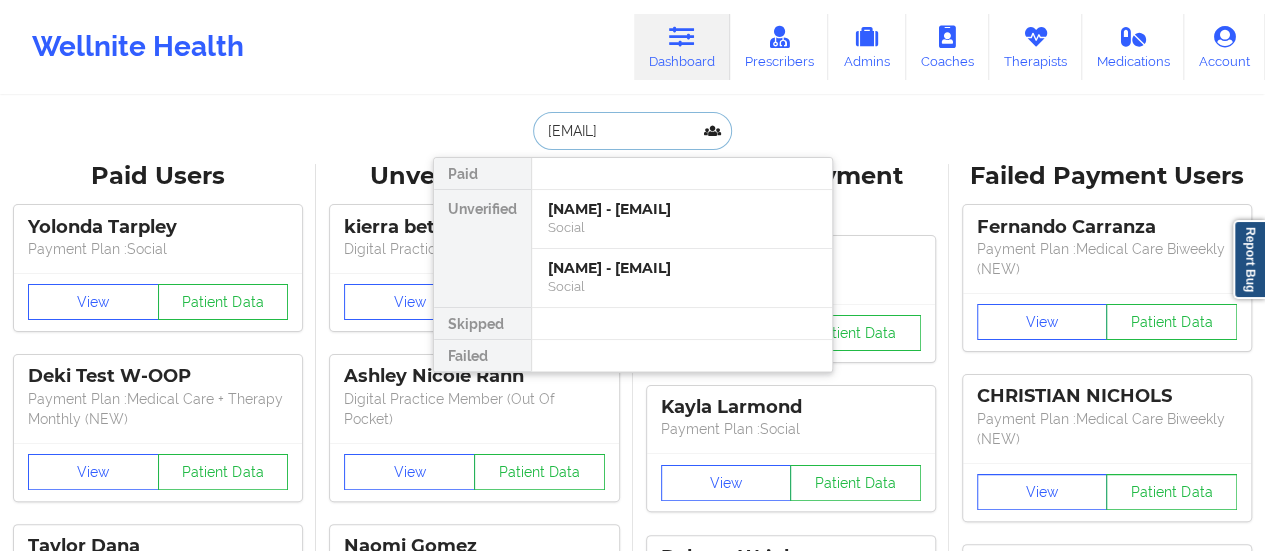 scroll, scrollTop: 0, scrollLeft: 19, axis: horizontal 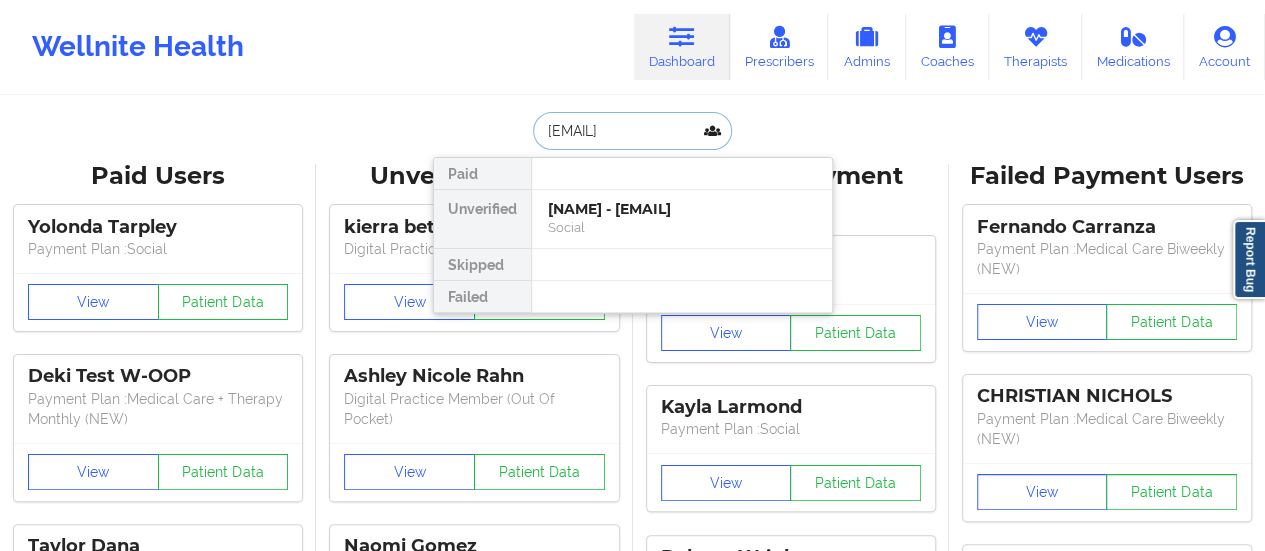click on "[NAME] - [EMAIL]" at bounding box center (682, 209) 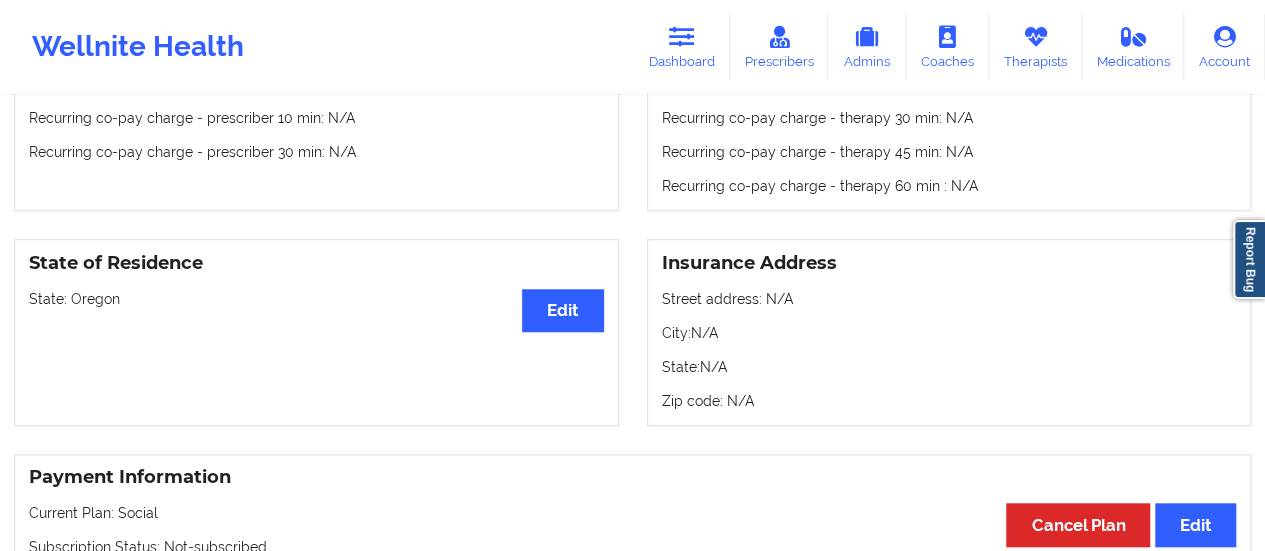 scroll, scrollTop: 713, scrollLeft: 0, axis: vertical 